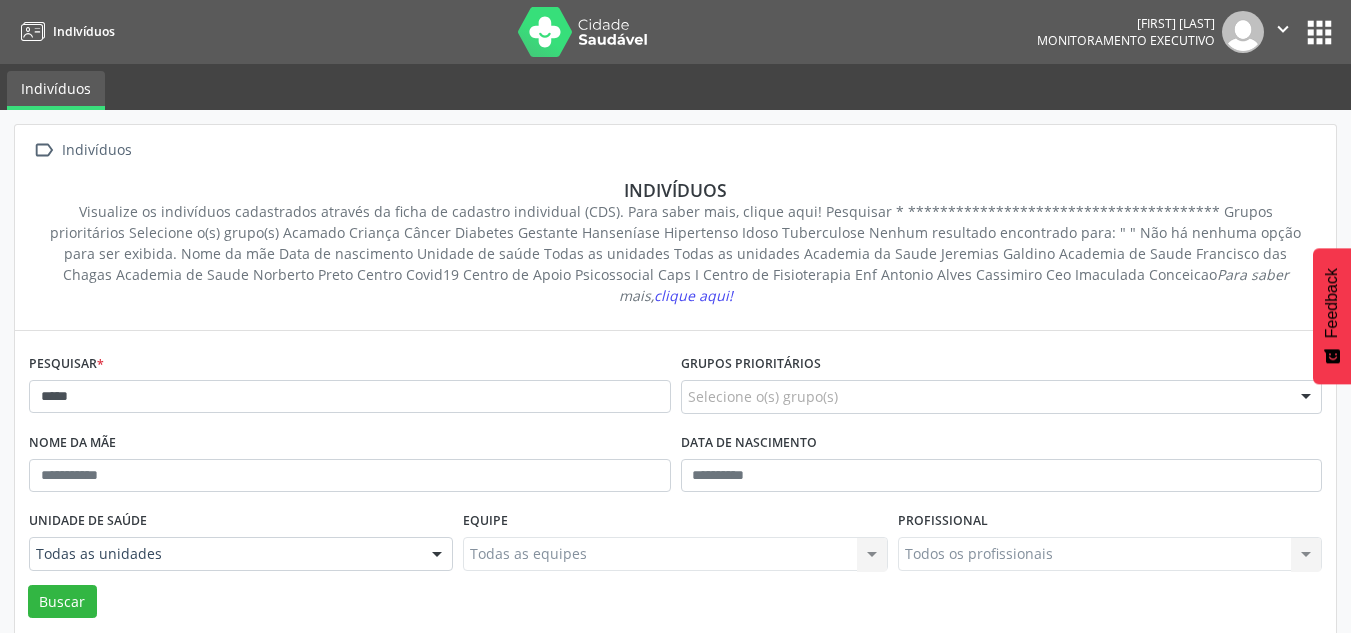 scroll, scrollTop: 0, scrollLeft: 0, axis: both 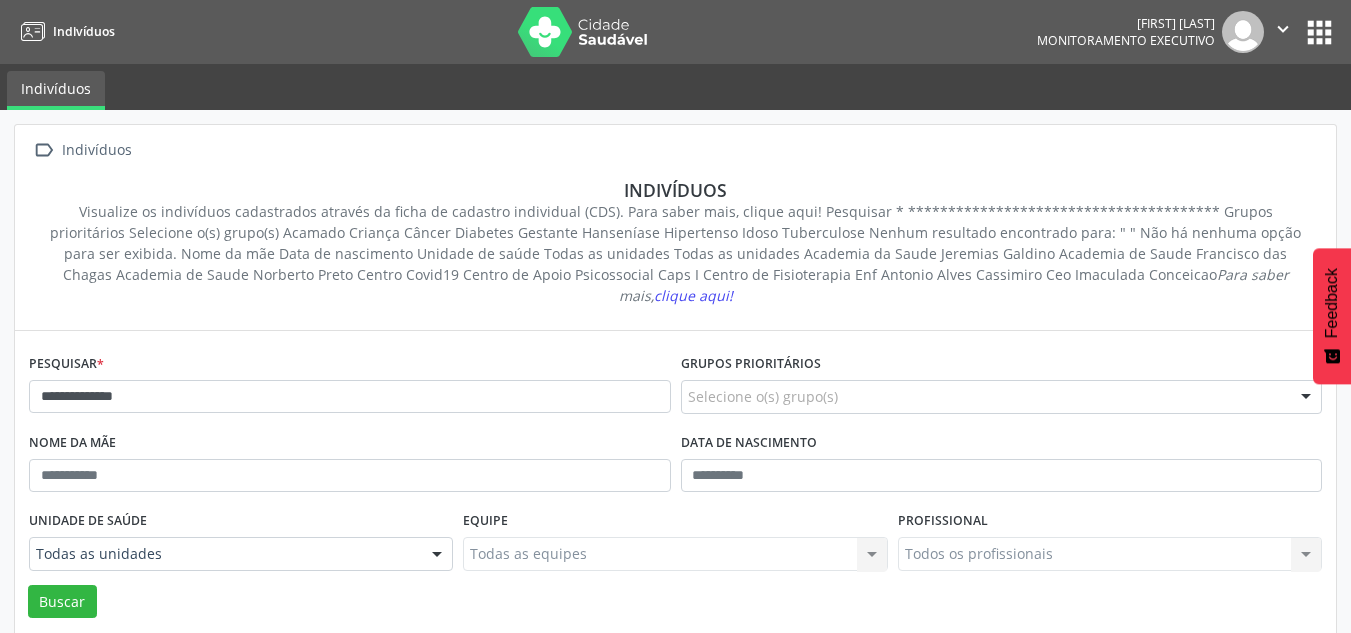 click on "Buscar" at bounding box center [62, 602] 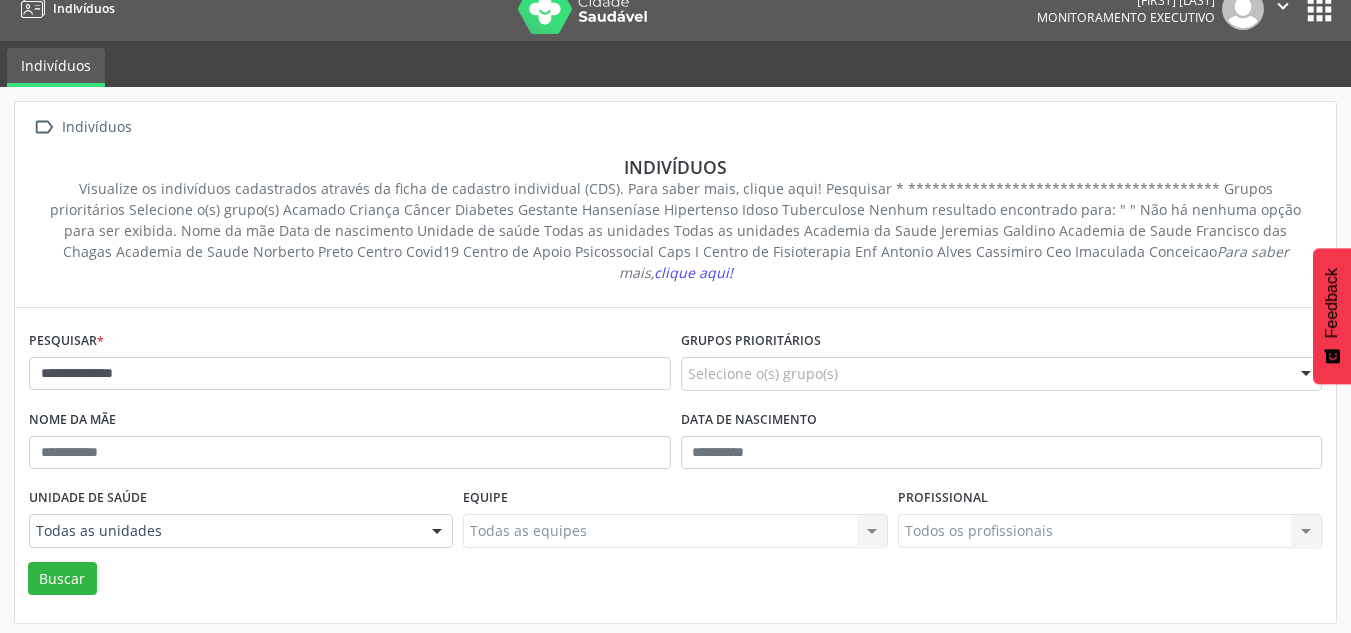 scroll, scrollTop: 0, scrollLeft: 0, axis: both 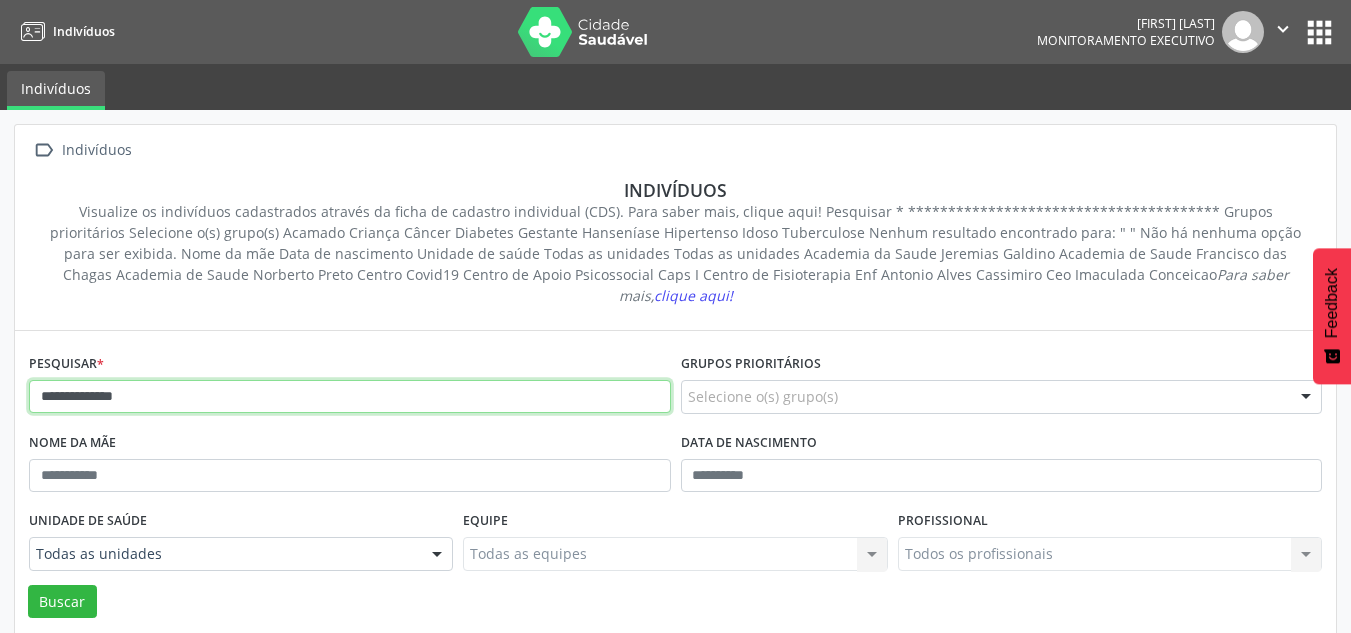 drag, startPoint x: 174, startPoint y: 321, endPoint x: 0, endPoint y: 345, distance: 175.64737 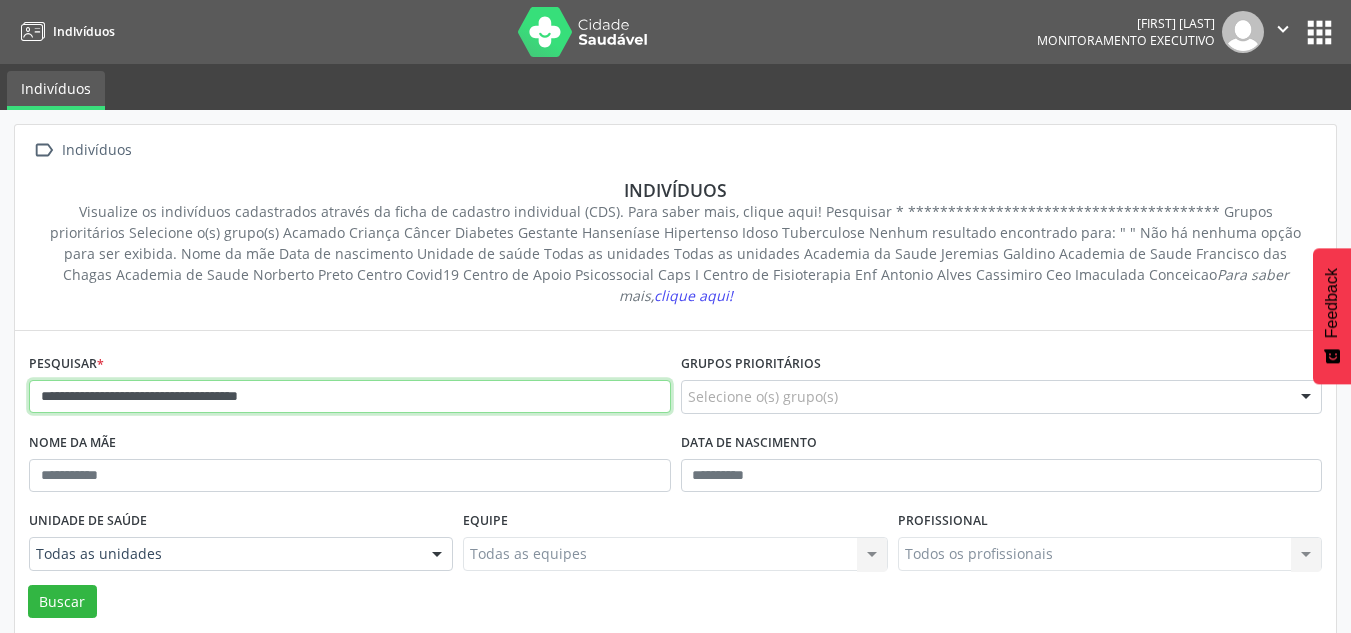 type on "**********" 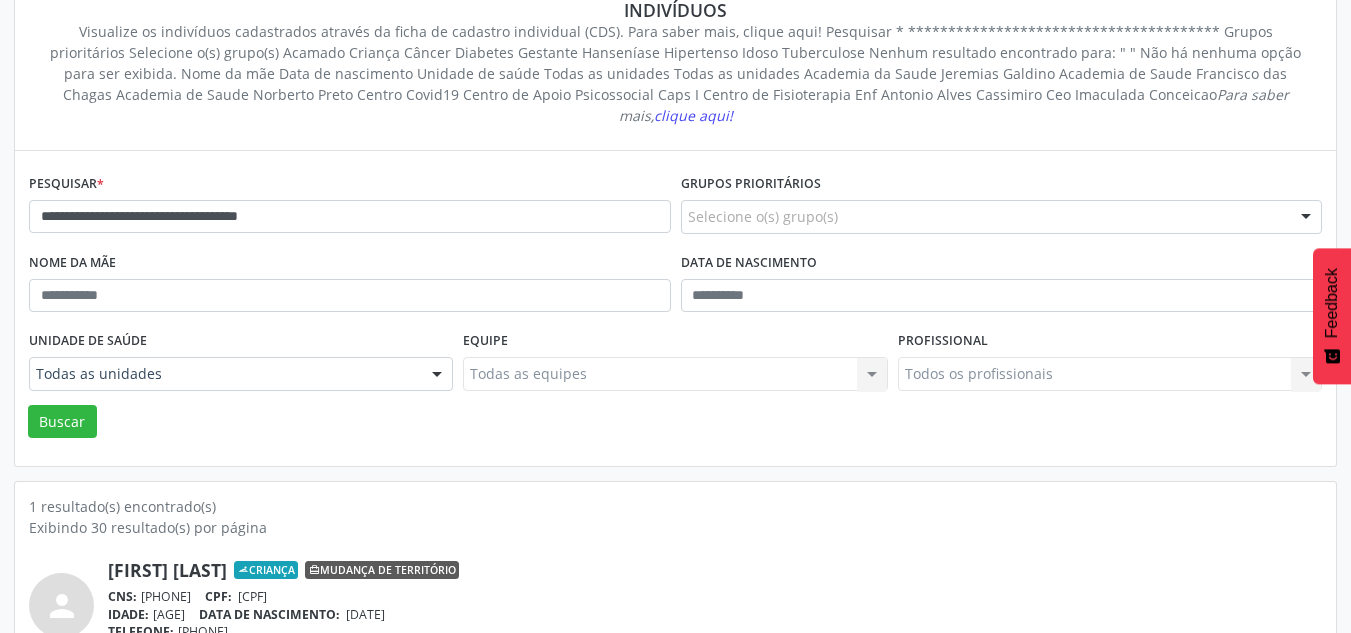 scroll, scrollTop: 183, scrollLeft: 0, axis: vertical 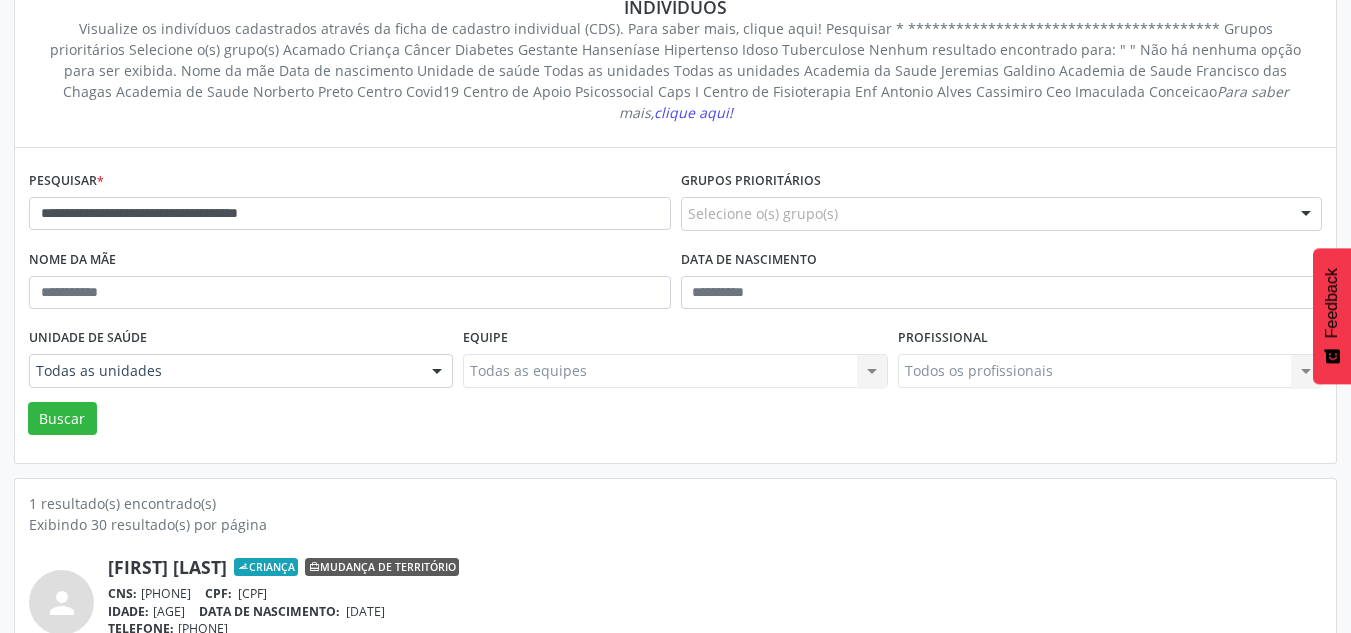 click on "Mudança de território" at bounding box center (382, 567) 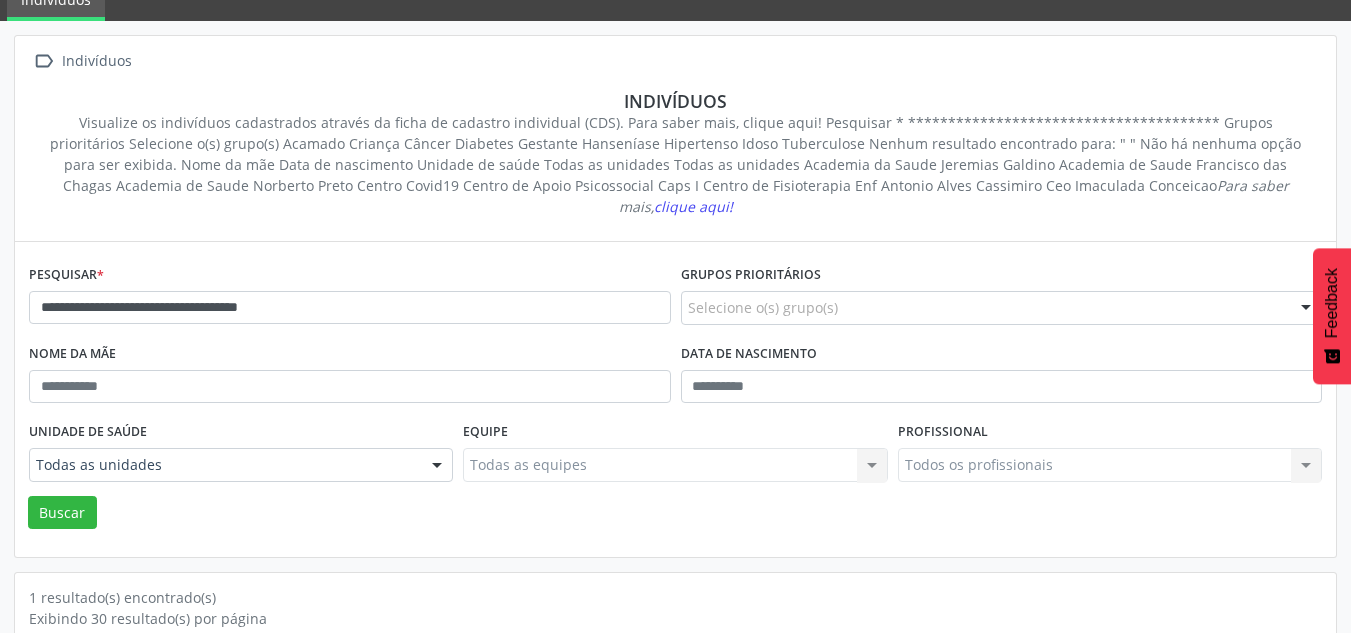 scroll, scrollTop: 0, scrollLeft: 0, axis: both 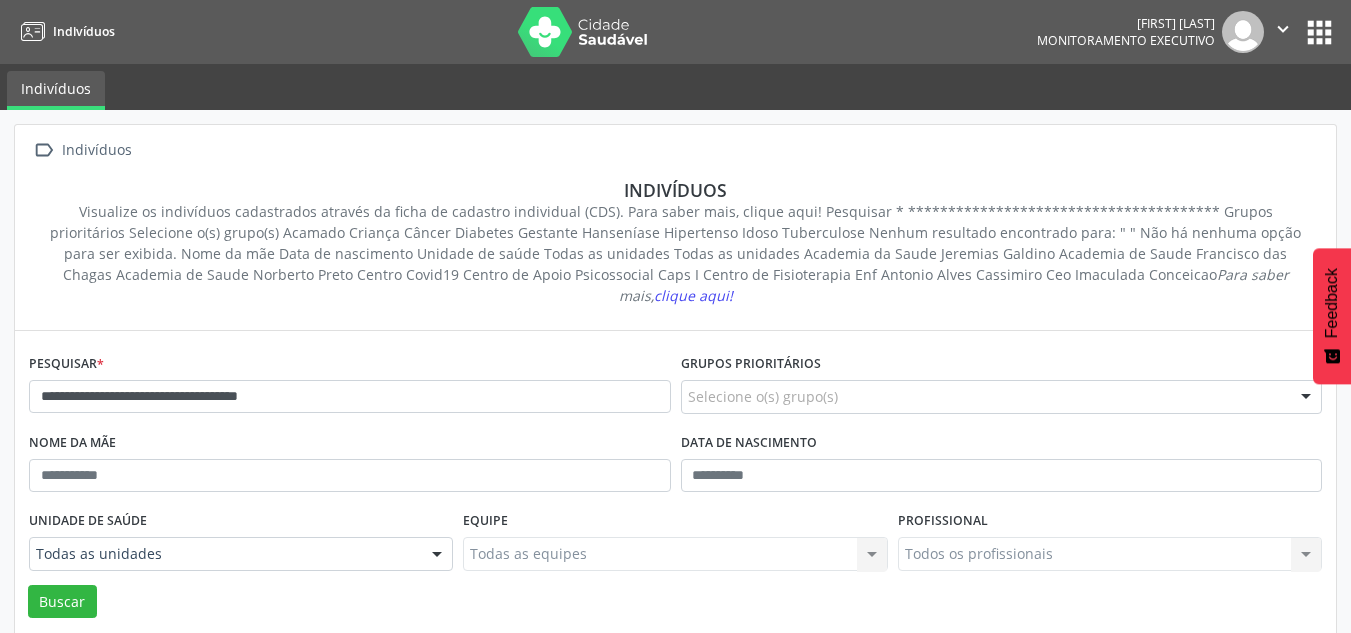 click on "" at bounding box center (1283, 29) 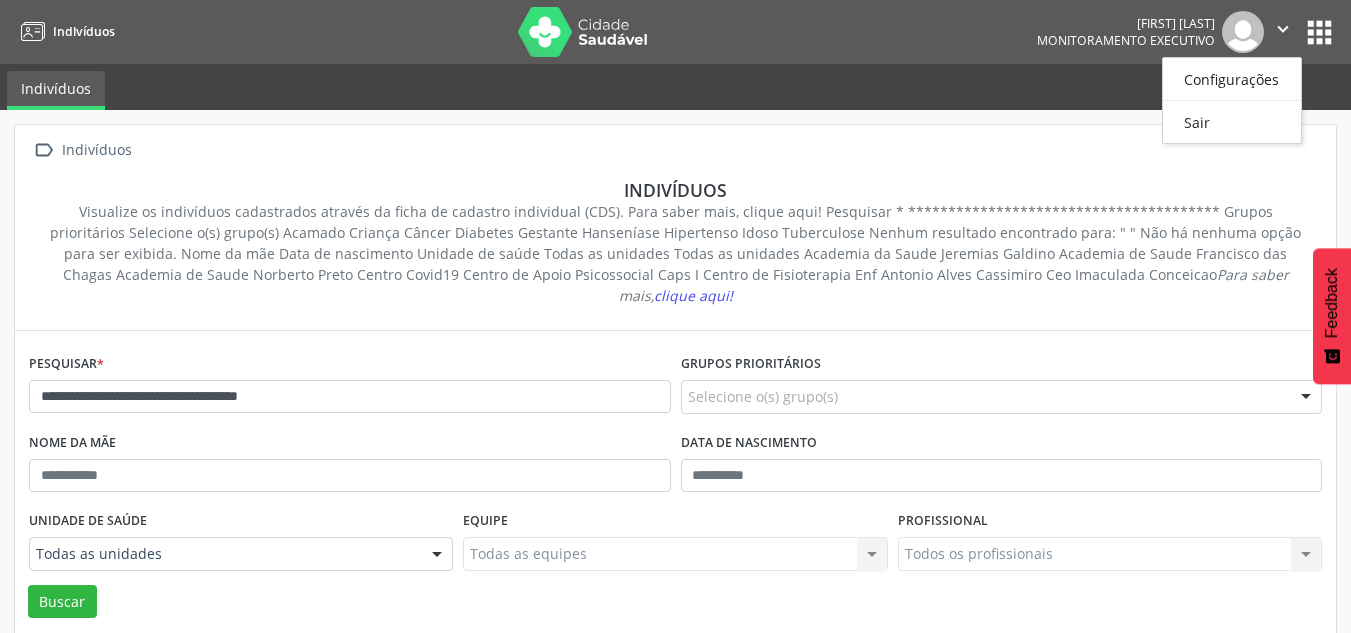 click on "Monitoramento Executivo" at bounding box center (1126, 40) 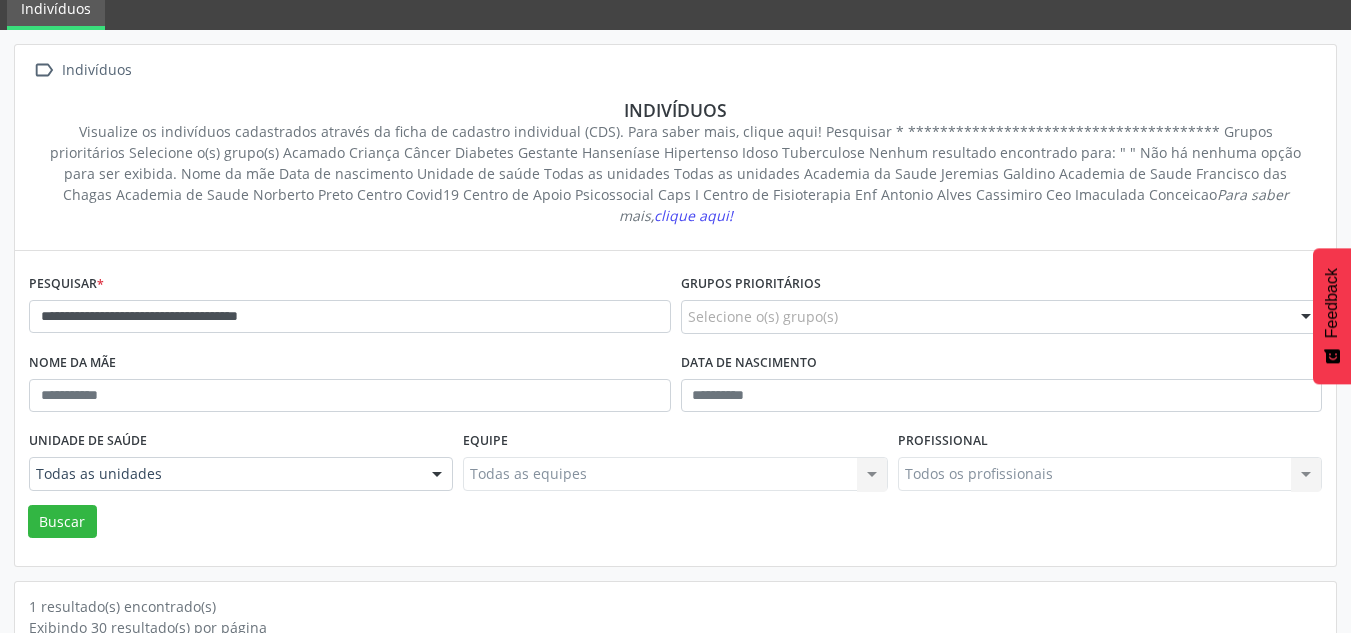 scroll, scrollTop: 183, scrollLeft: 0, axis: vertical 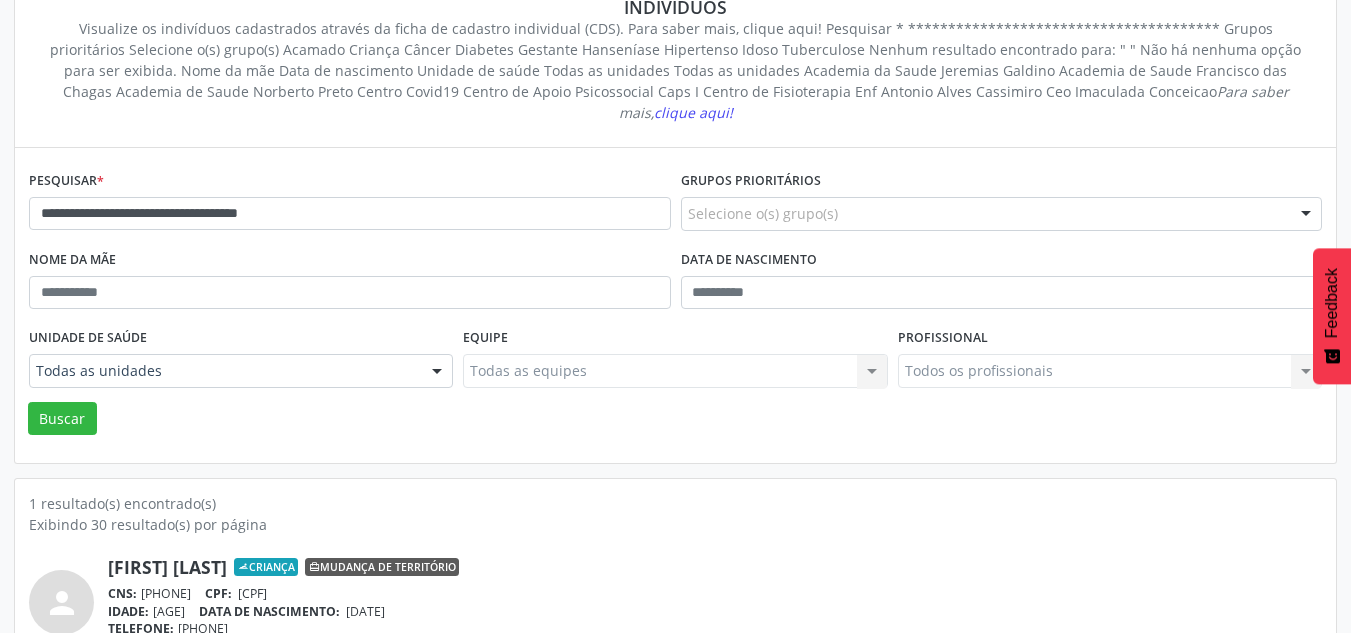 click on "IDADE:
[AGE]
DATA DE NASCIMENTO:    [DATE]" at bounding box center (715, 611) 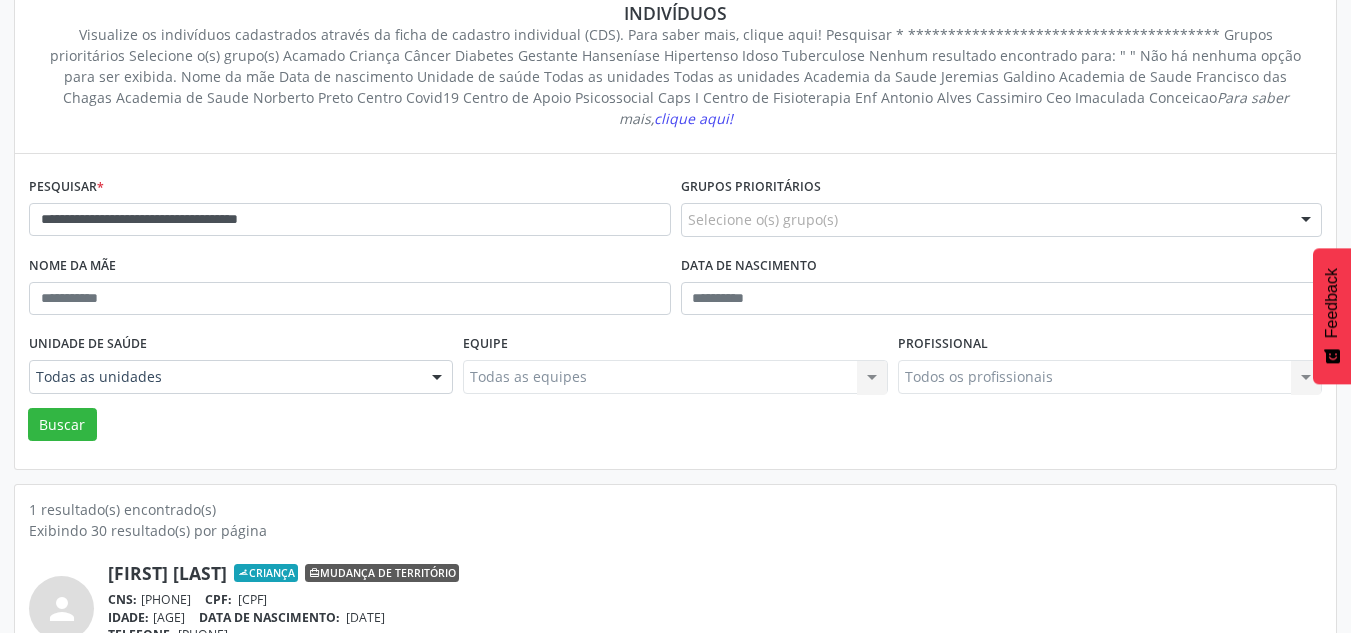 scroll, scrollTop: 0, scrollLeft: 0, axis: both 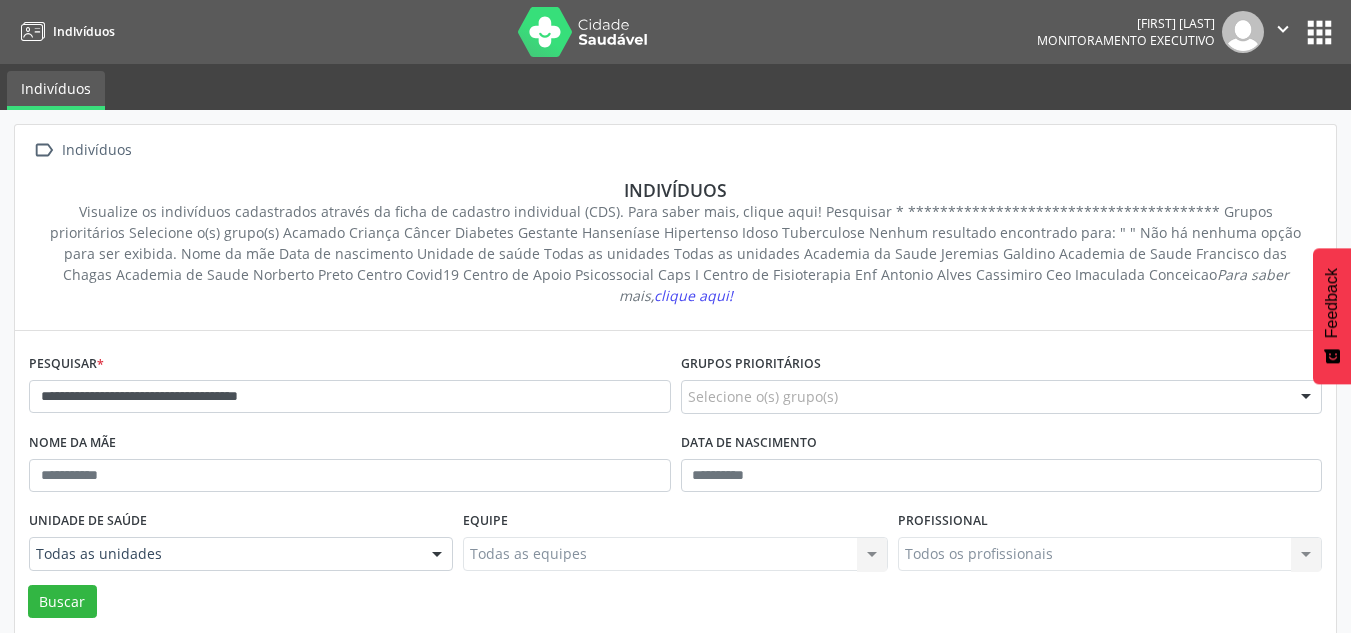 click on "" at bounding box center [1283, 29] 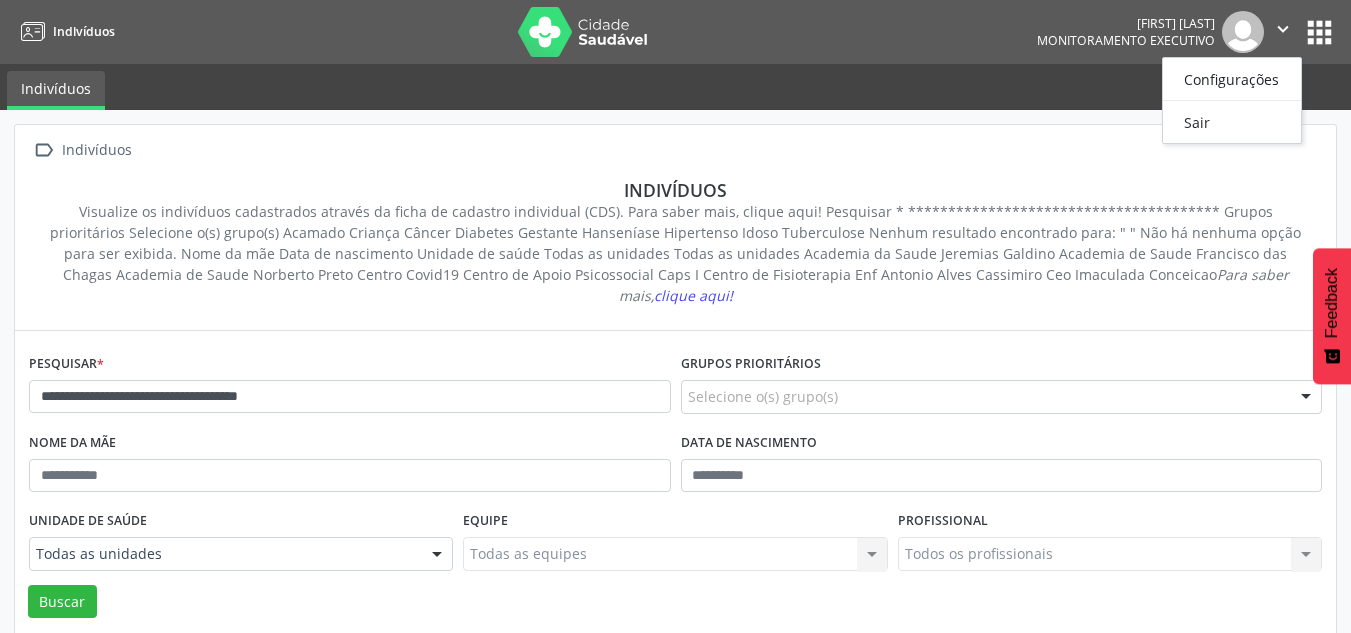 click on "[FIRST] [LAST]
Monitoramento Executivo" at bounding box center (1126, 32) 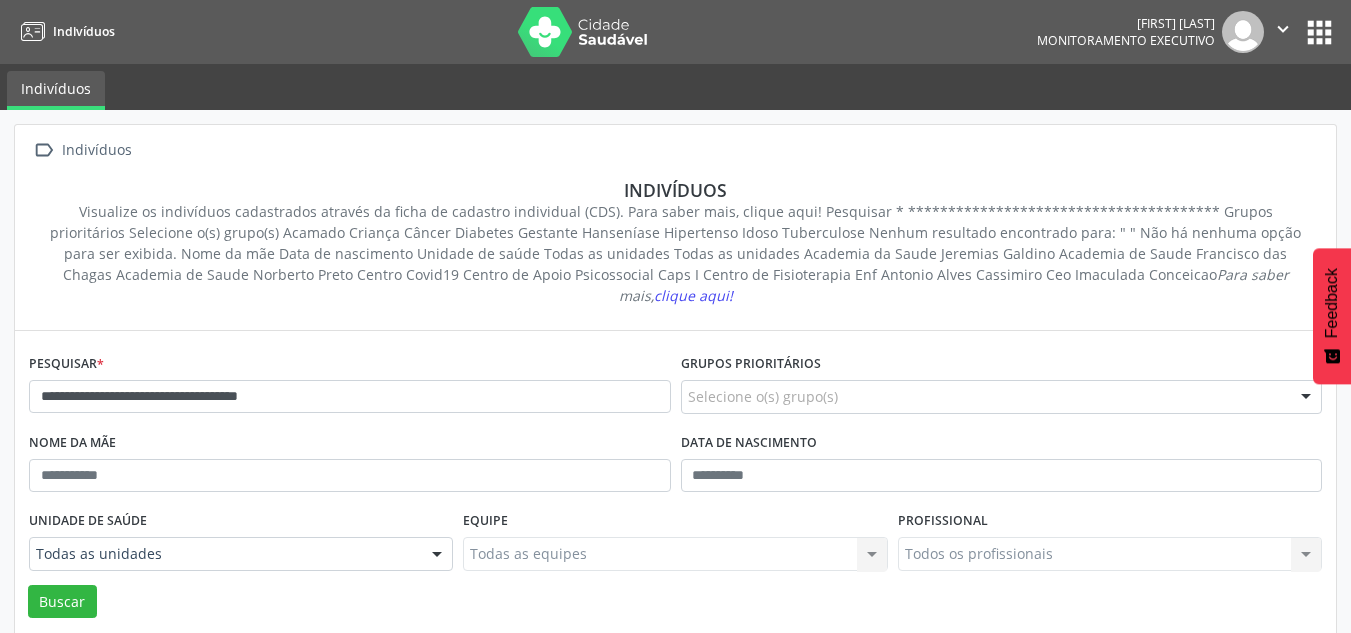 drag, startPoint x: 1302, startPoint y: 372, endPoint x: 1304, endPoint y: 353, distance: 19.104973 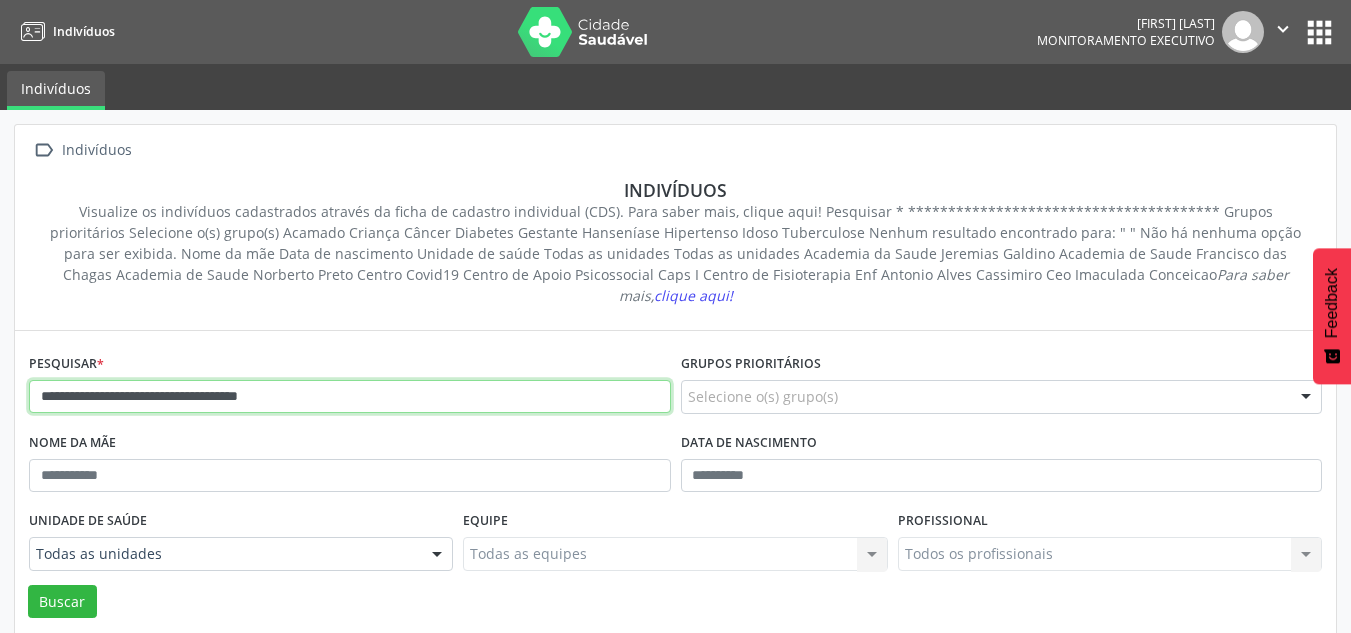 click on "**********" at bounding box center (350, 397) 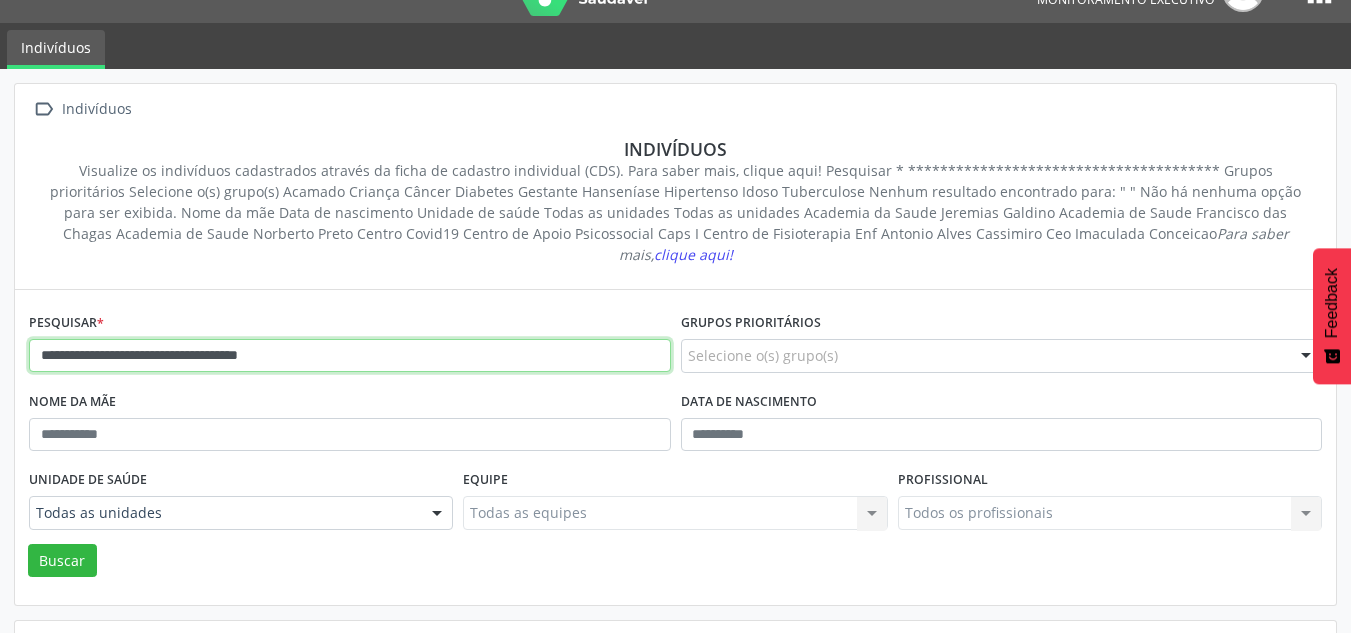 scroll, scrollTop: 100, scrollLeft: 0, axis: vertical 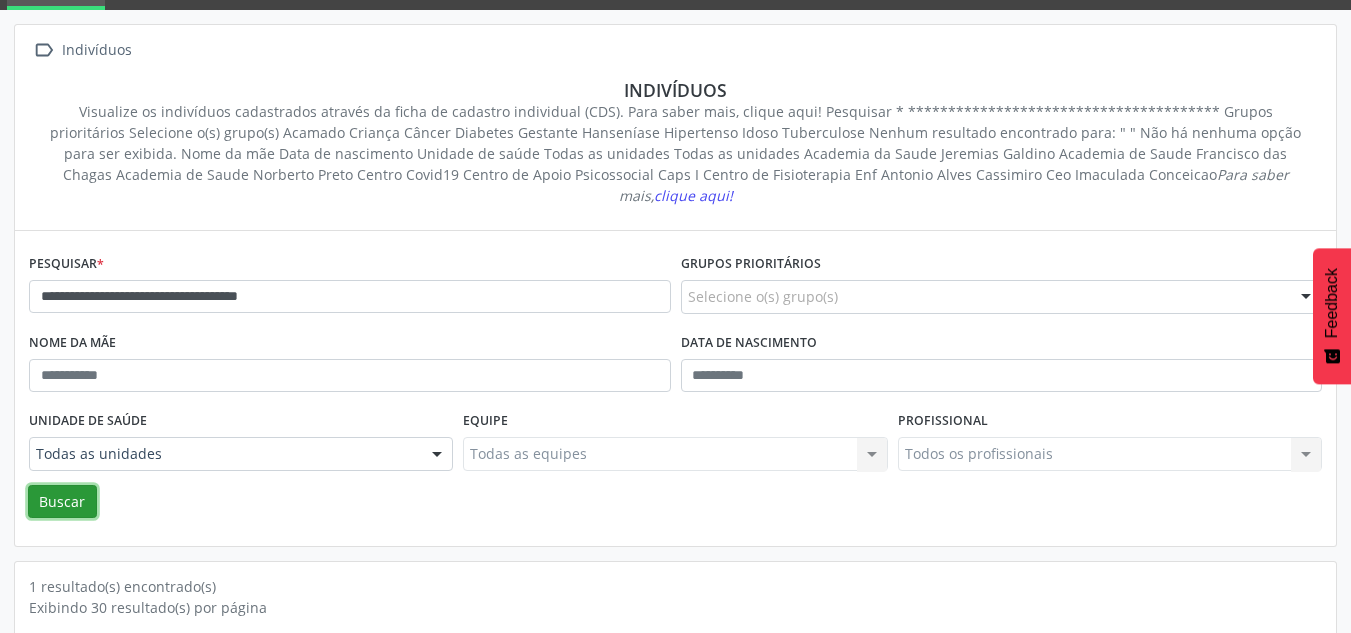 click on "Buscar" at bounding box center (62, 502) 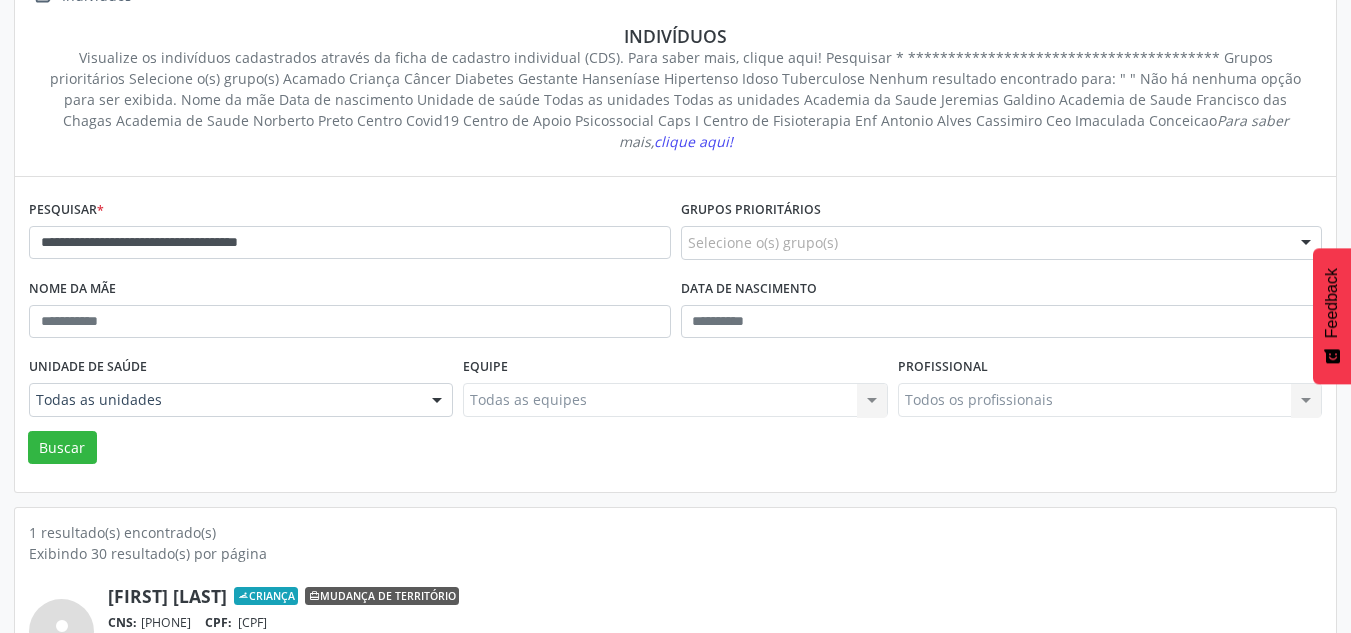 scroll, scrollTop: 183, scrollLeft: 0, axis: vertical 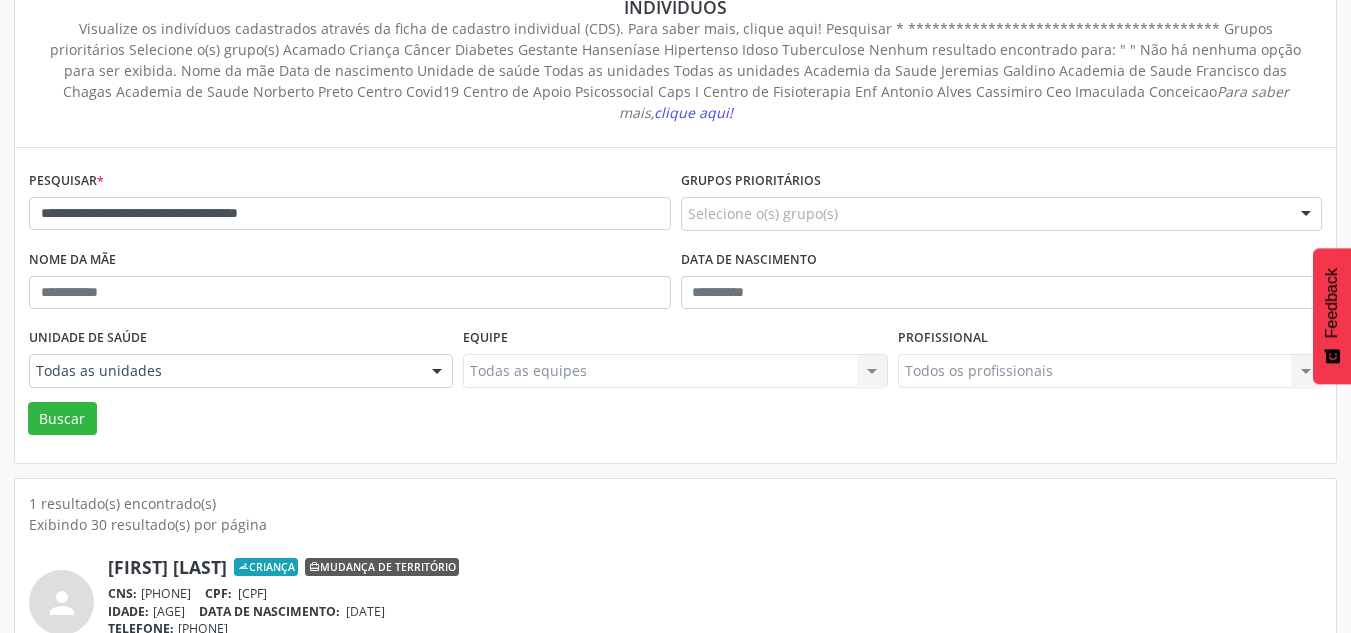 click on "[FIRST] [LAST]" at bounding box center (167, 567) 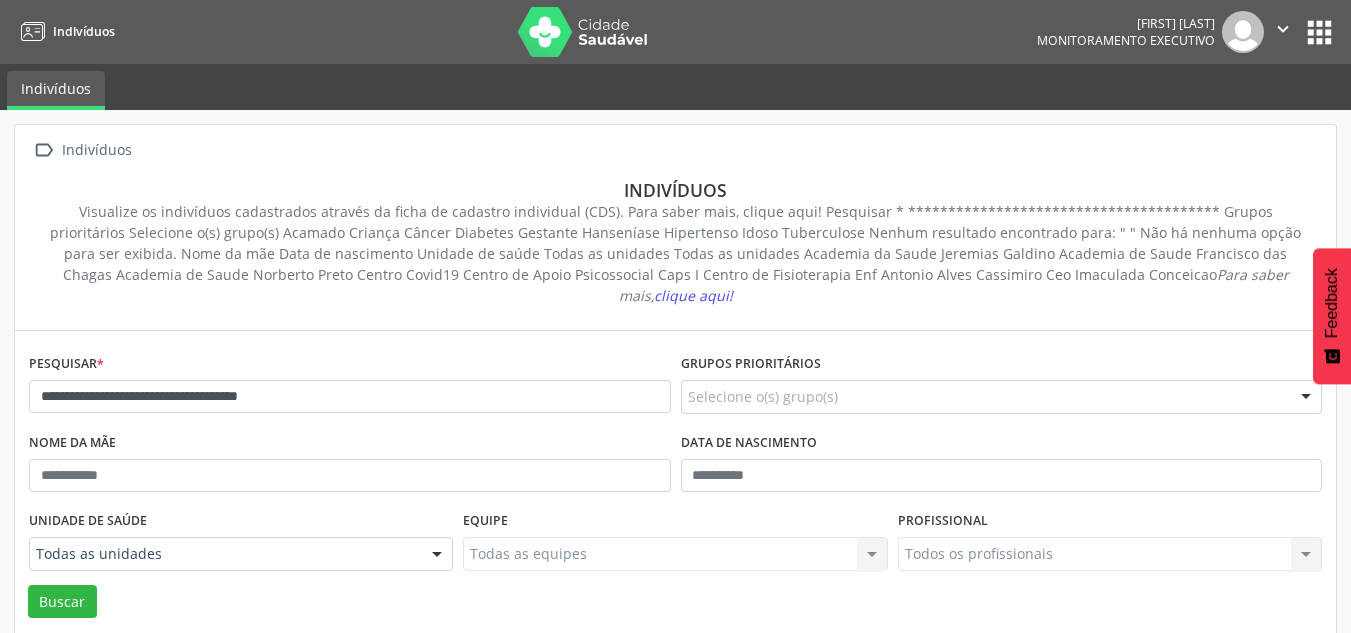 scroll, scrollTop: 183, scrollLeft: 0, axis: vertical 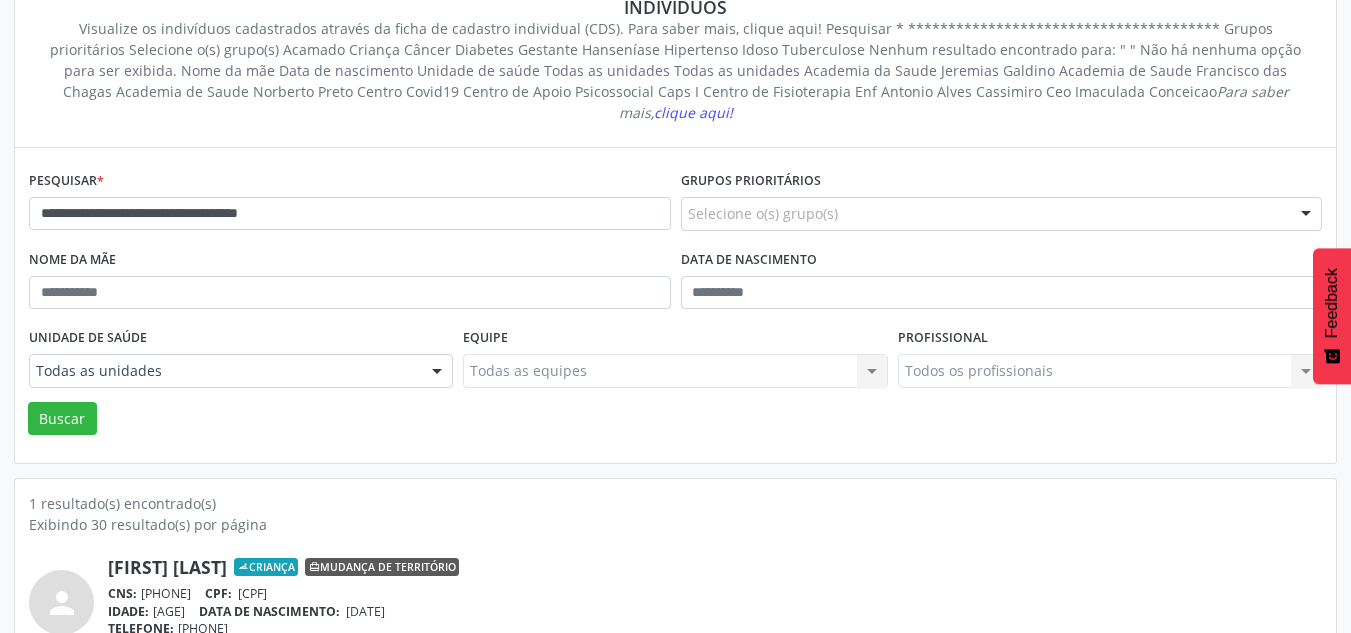 drag, startPoint x: 282, startPoint y: 151, endPoint x: 122, endPoint y: 134, distance: 160.90059 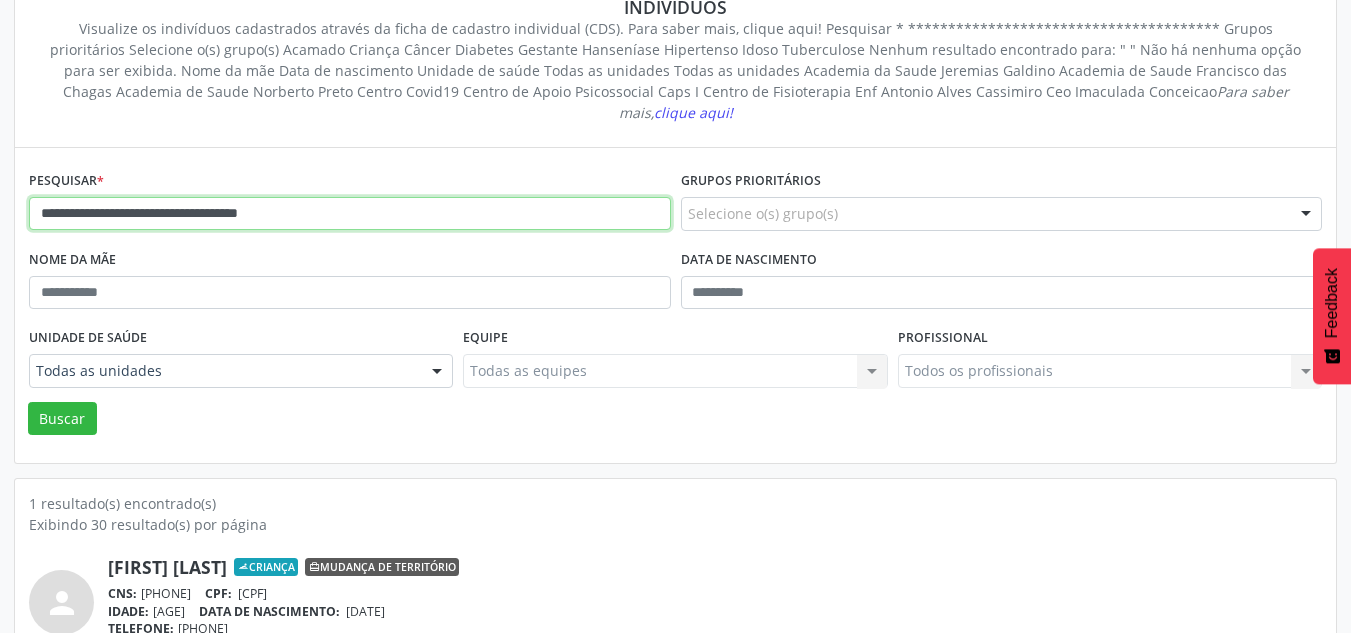 drag, startPoint x: 281, startPoint y: 135, endPoint x: 0, endPoint y: 144, distance: 281.1441 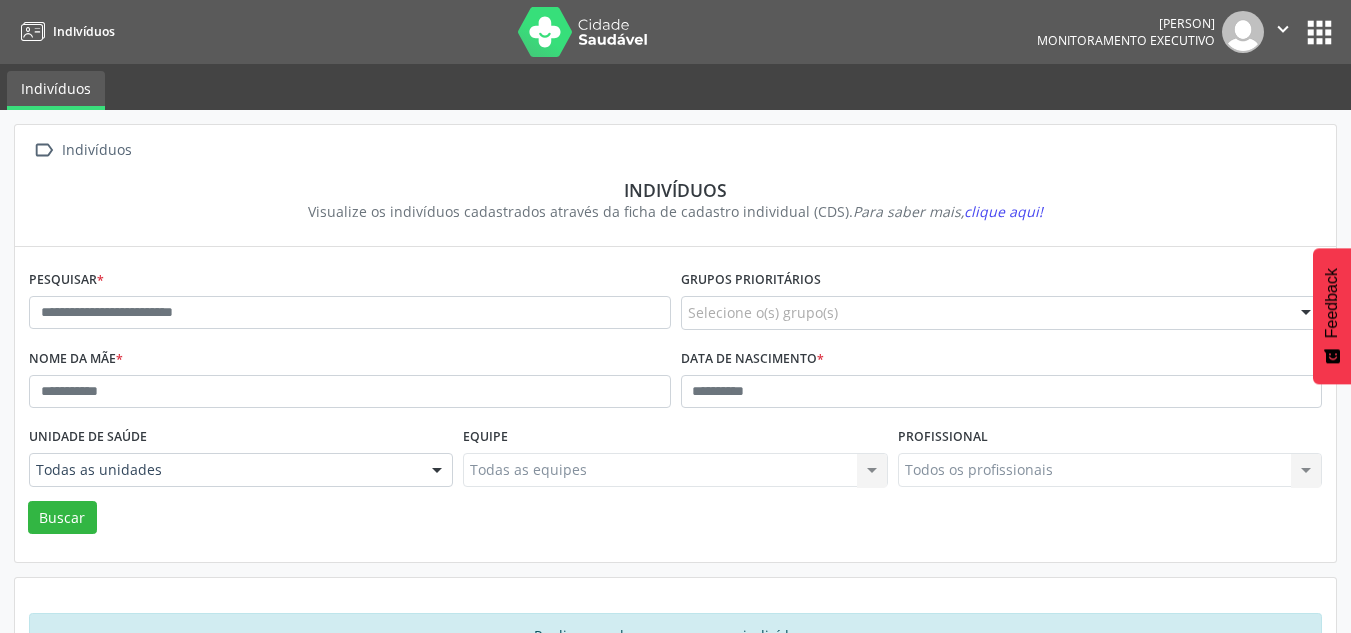 scroll, scrollTop: 0, scrollLeft: 0, axis: both 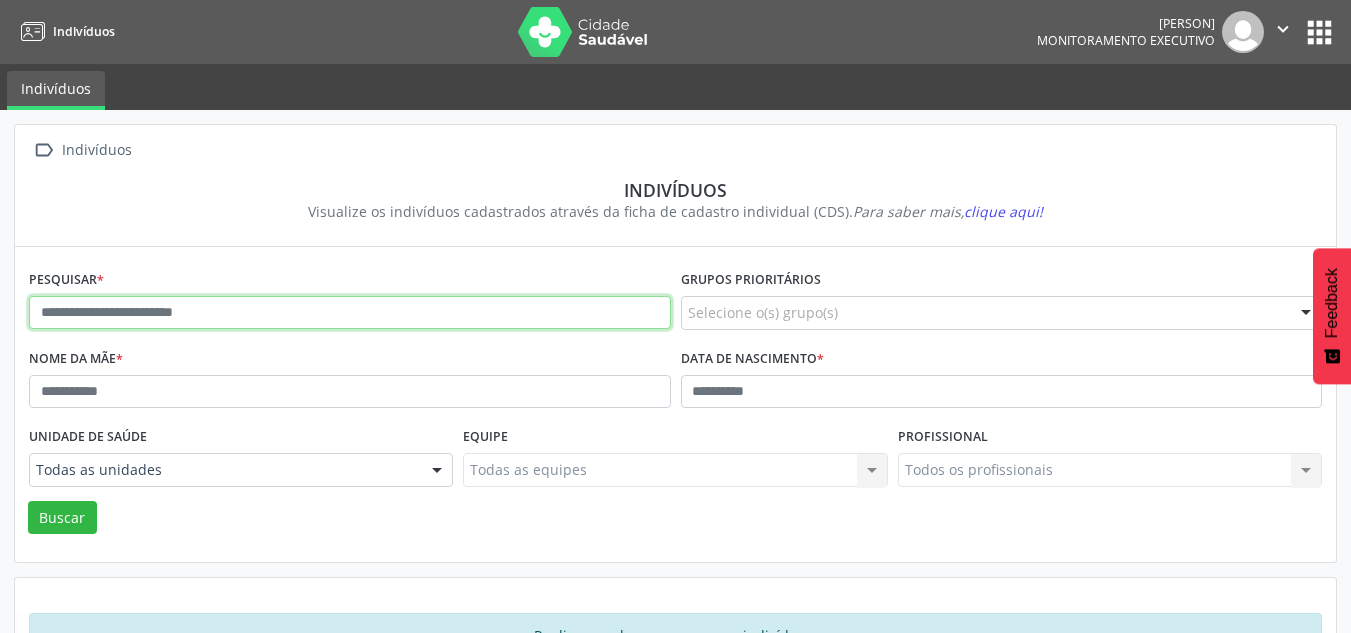 click at bounding box center [350, 313] 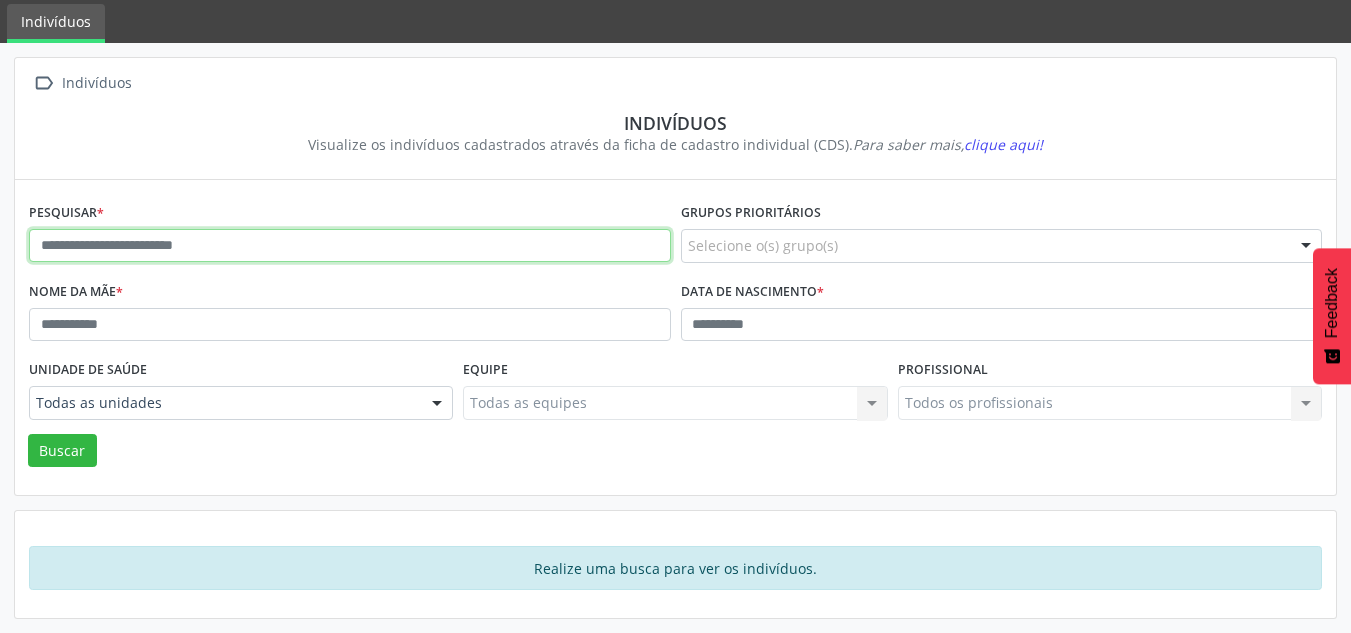 paste on "**********" 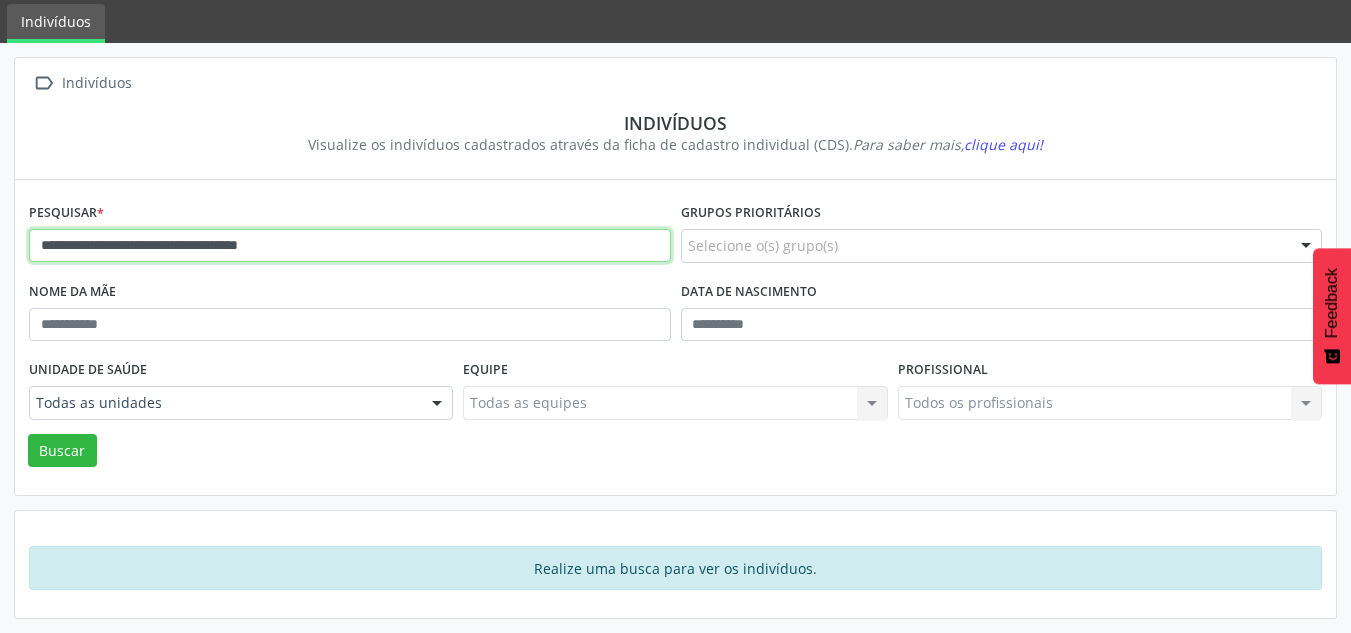 type on "**********" 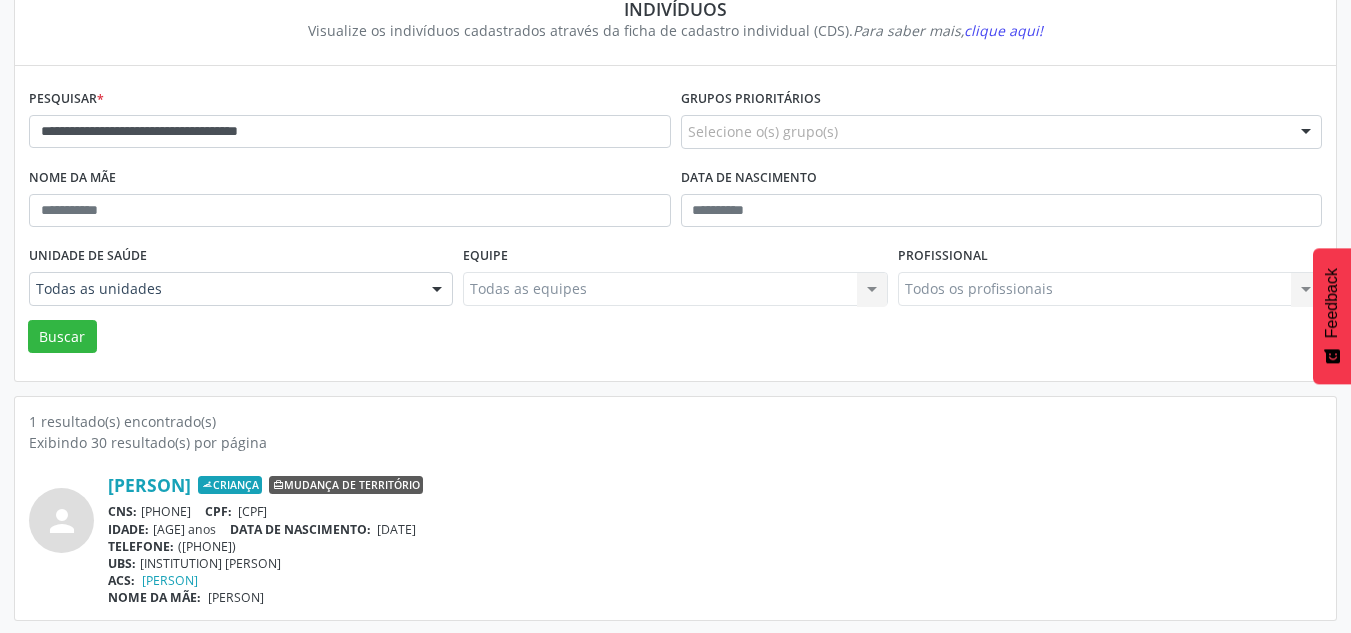 scroll, scrollTop: 183, scrollLeft: 0, axis: vertical 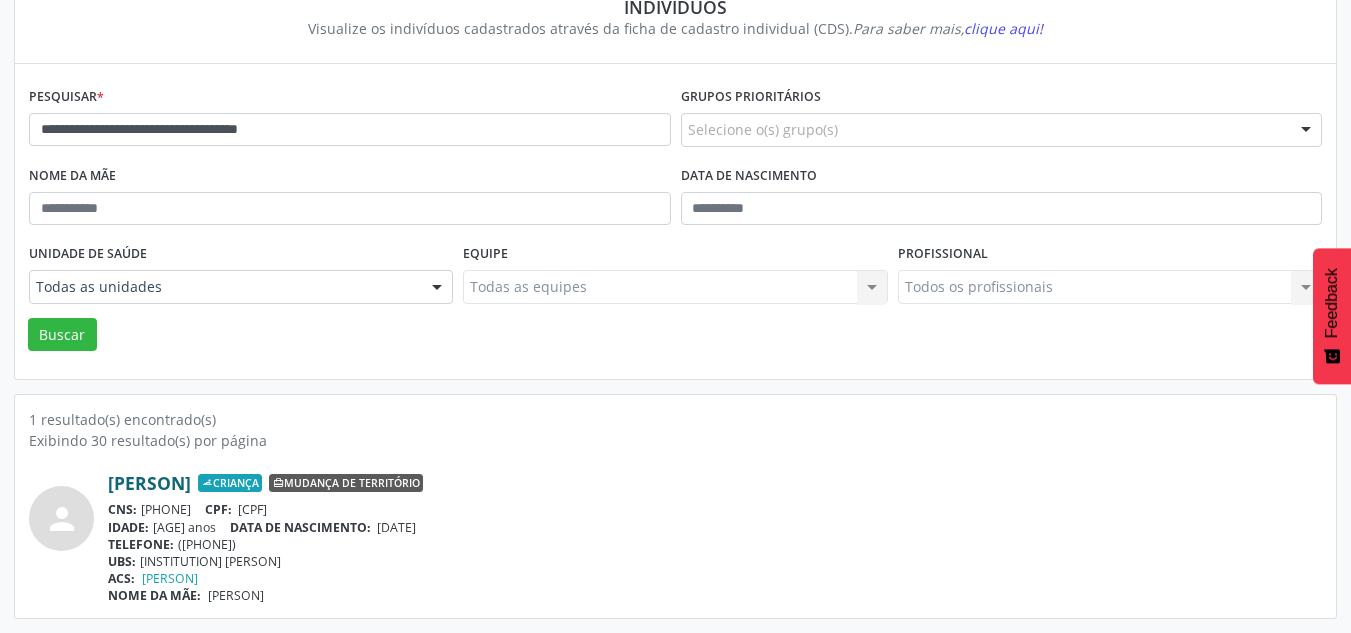 click on "[PERSON]" at bounding box center [149, 483] 